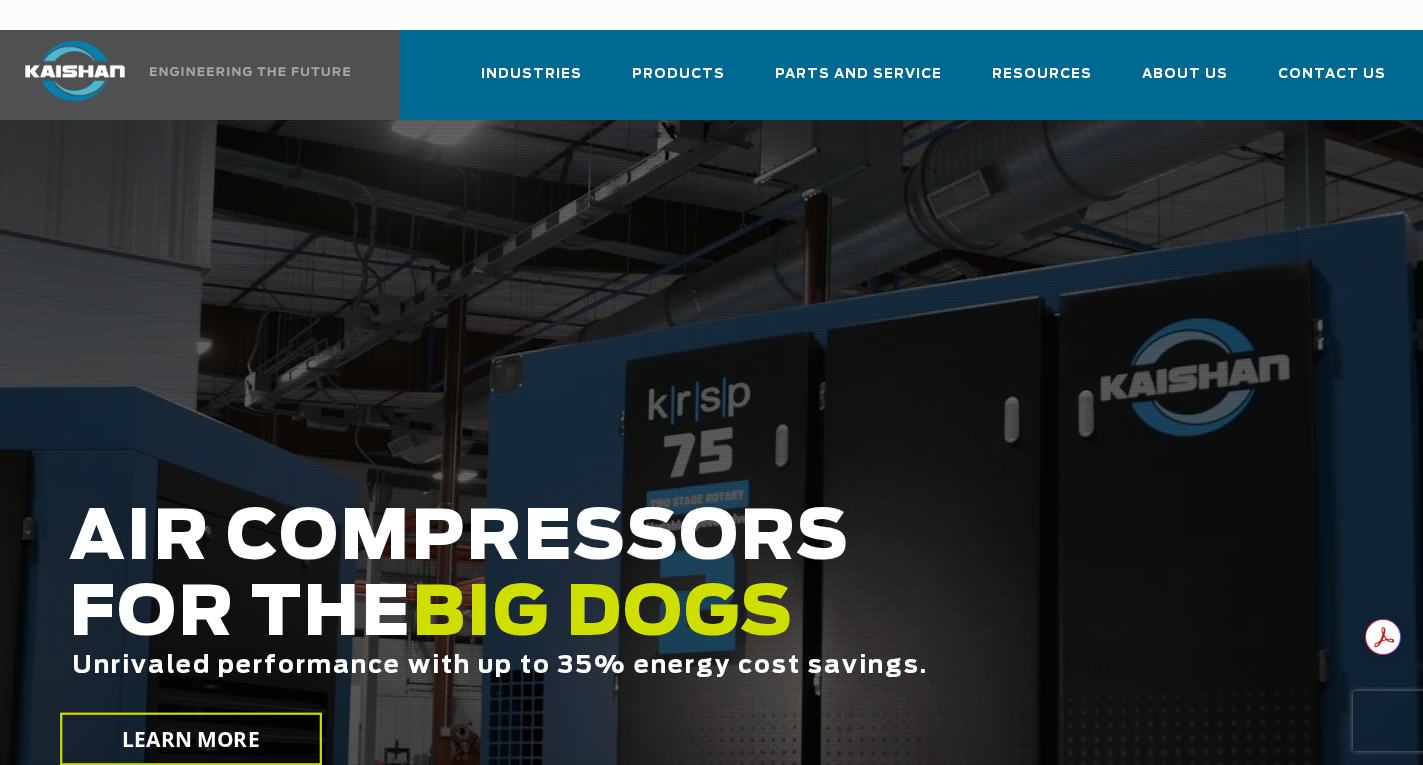 scroll, scrollTop: 0, scrollLeft: 0, axis: both 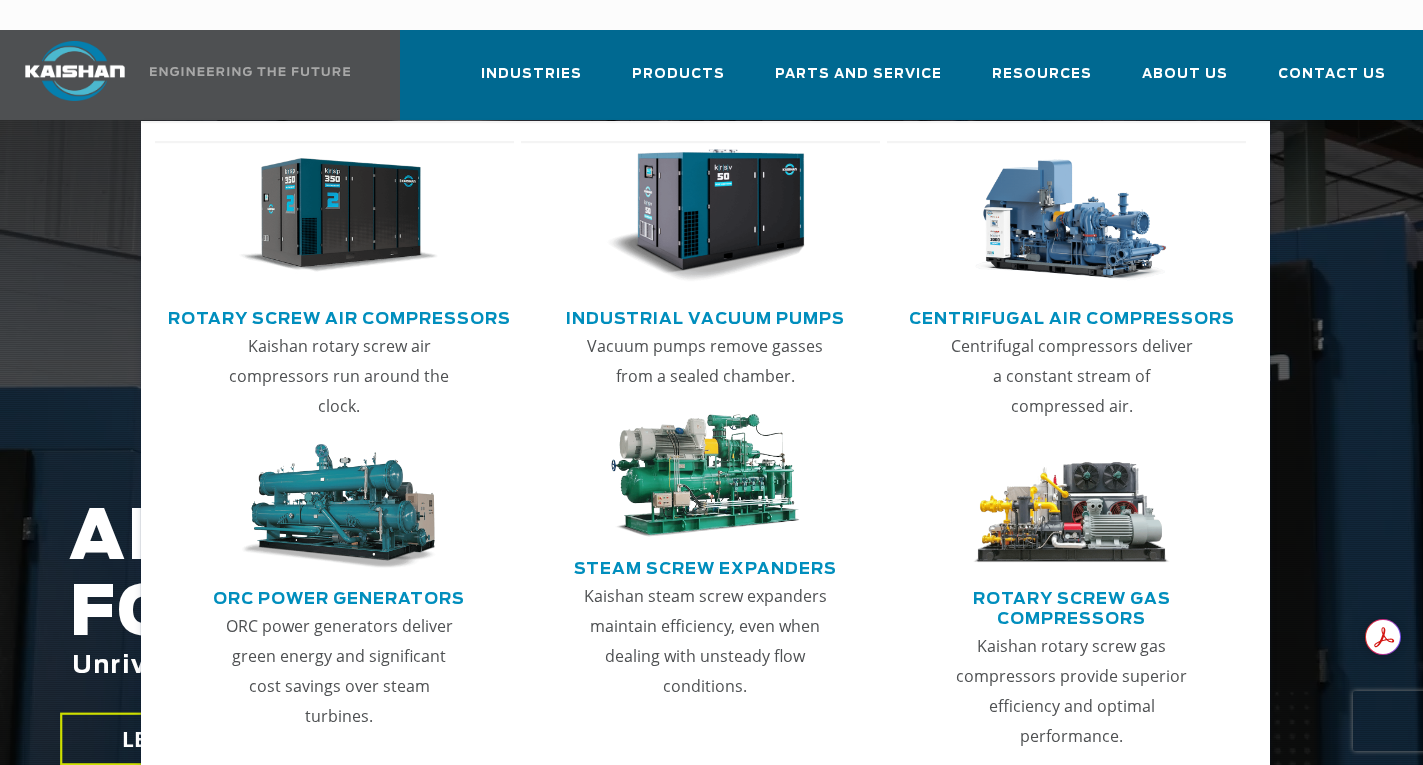 click on "Rotary Screw Air Compressors" at bounding box center (339, 316) 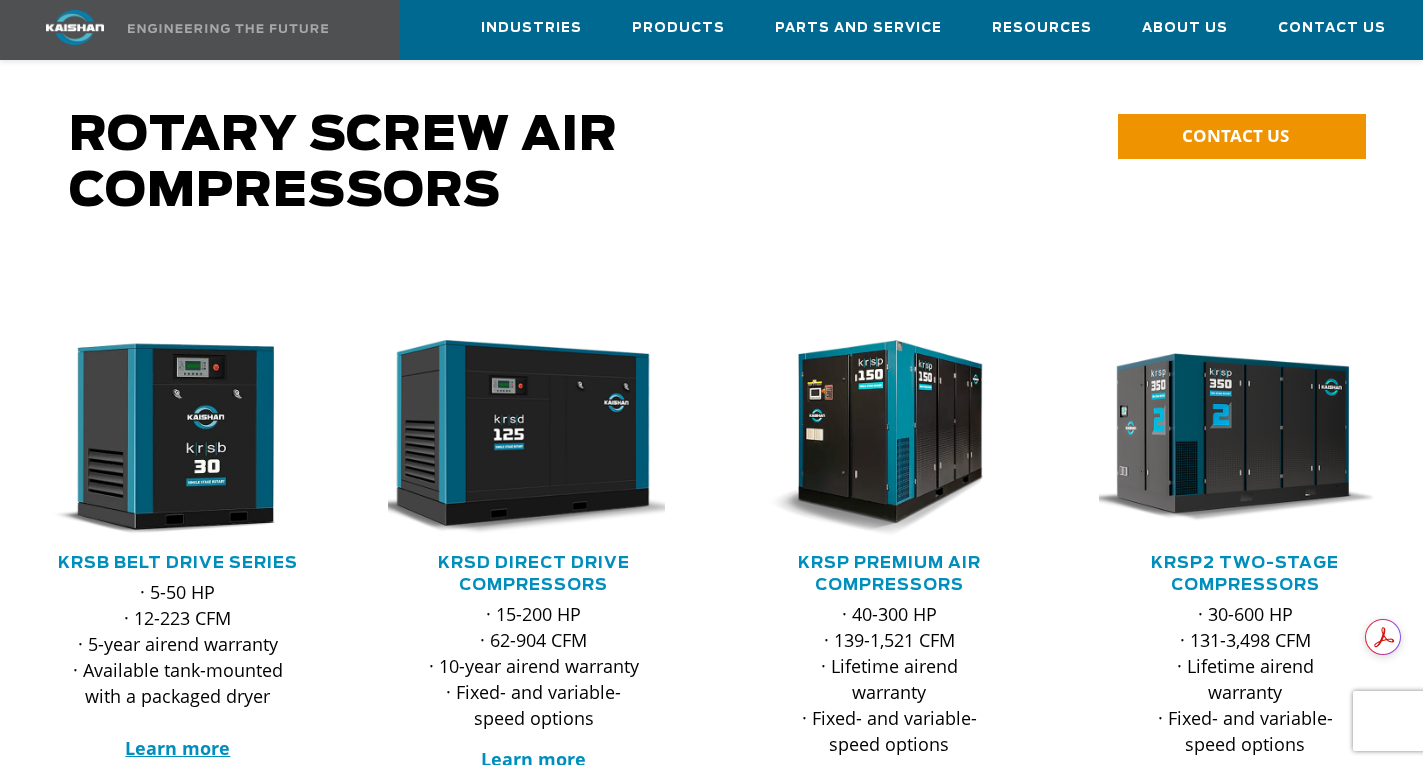 scroll, scrollTop: 290, scrollLeft: 0, axis: vertical 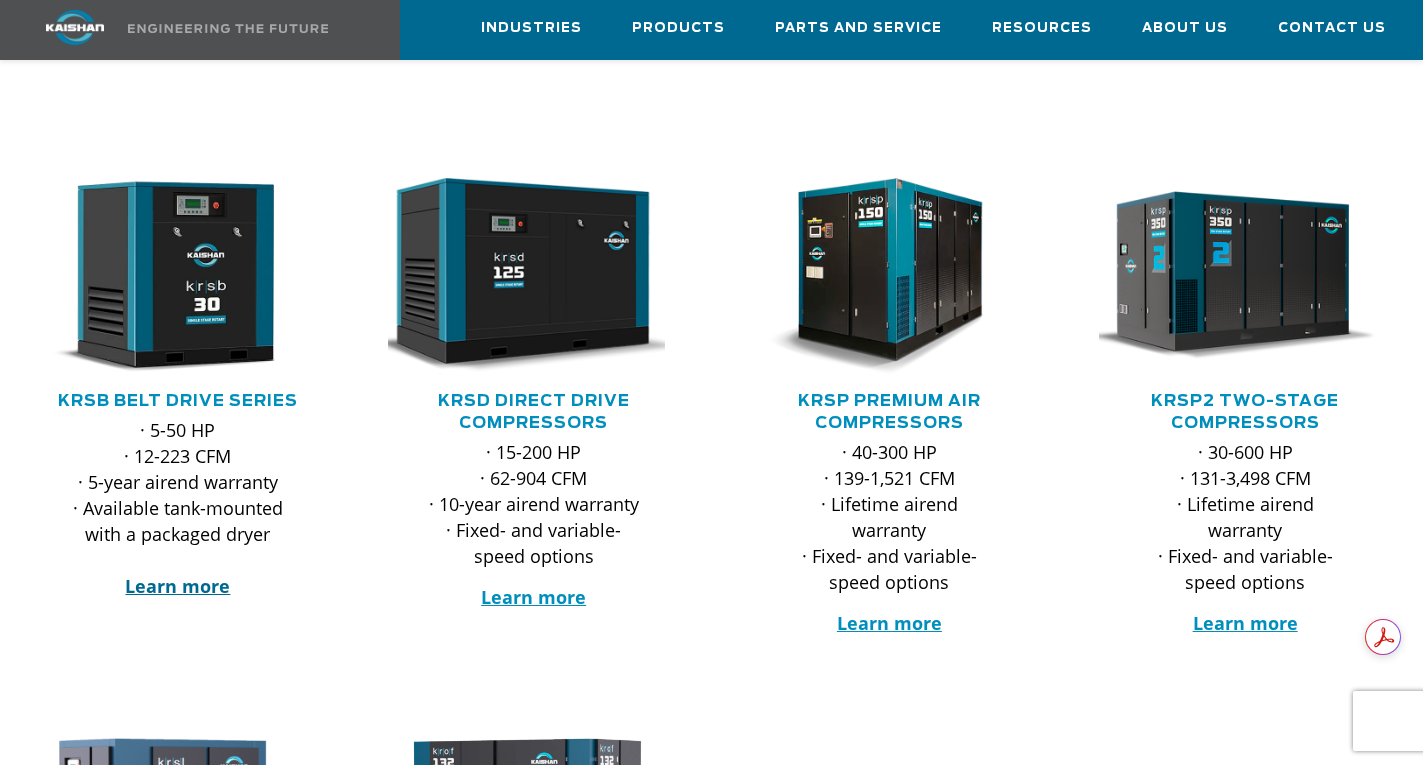 click on "Learn more" at bounding box center (177, 586) 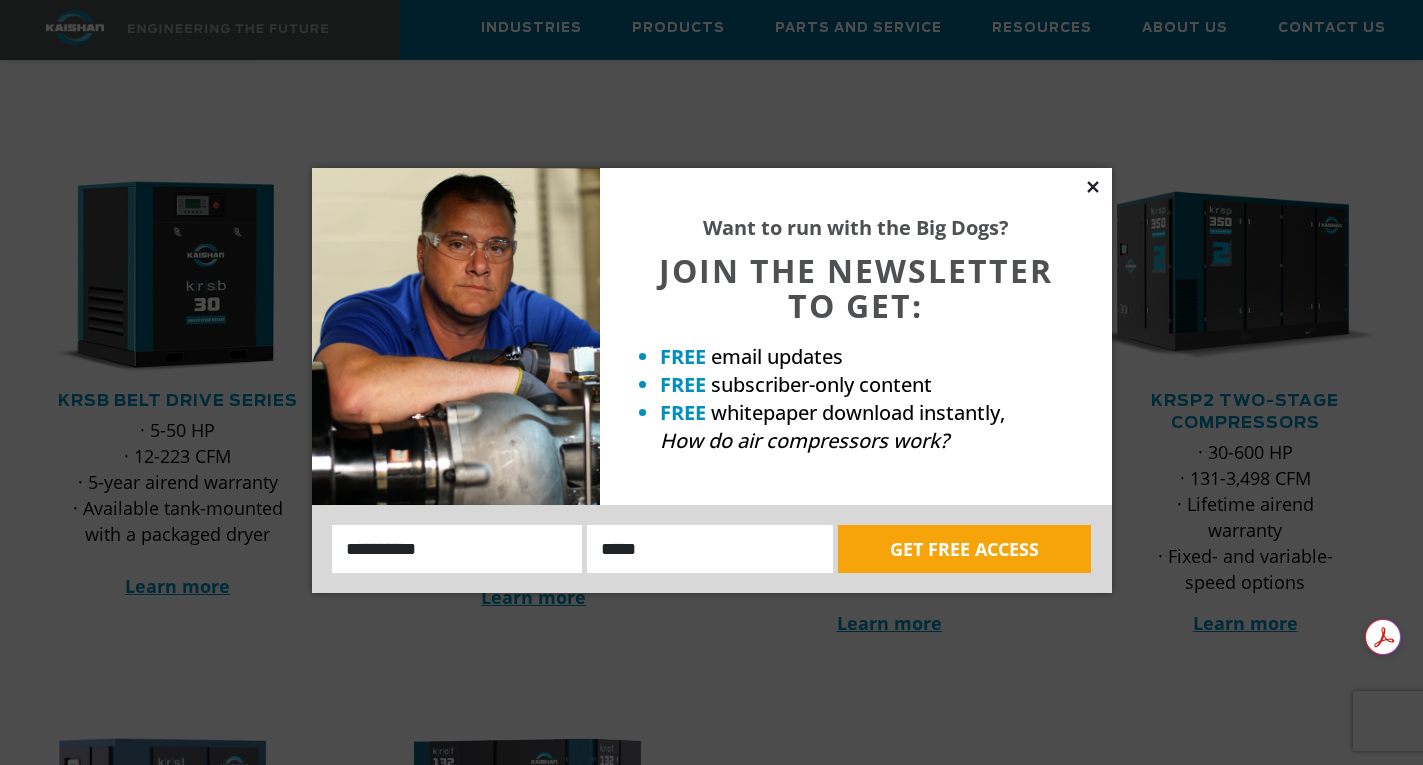 click 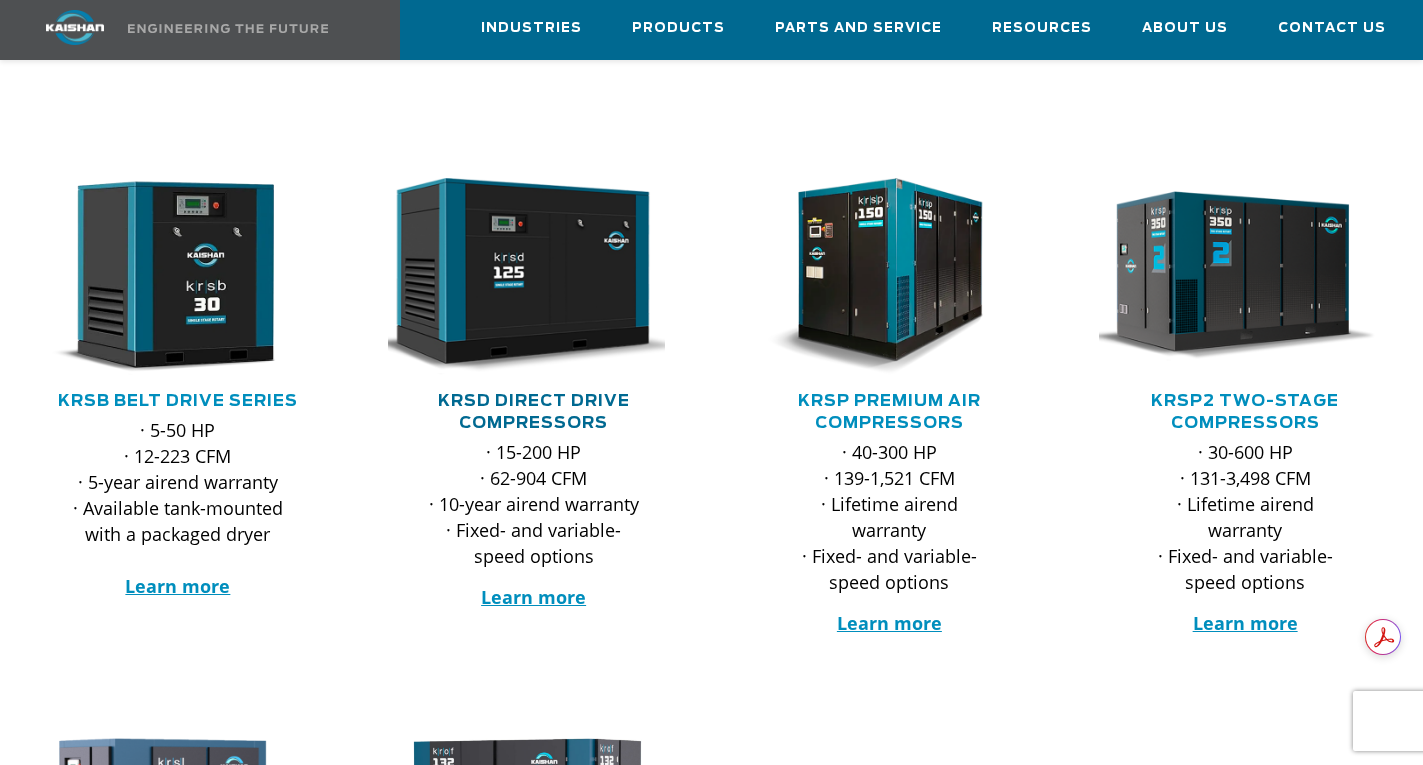 click on "KRSD Direct Drive Compressors" at bounding box center [534, 412] 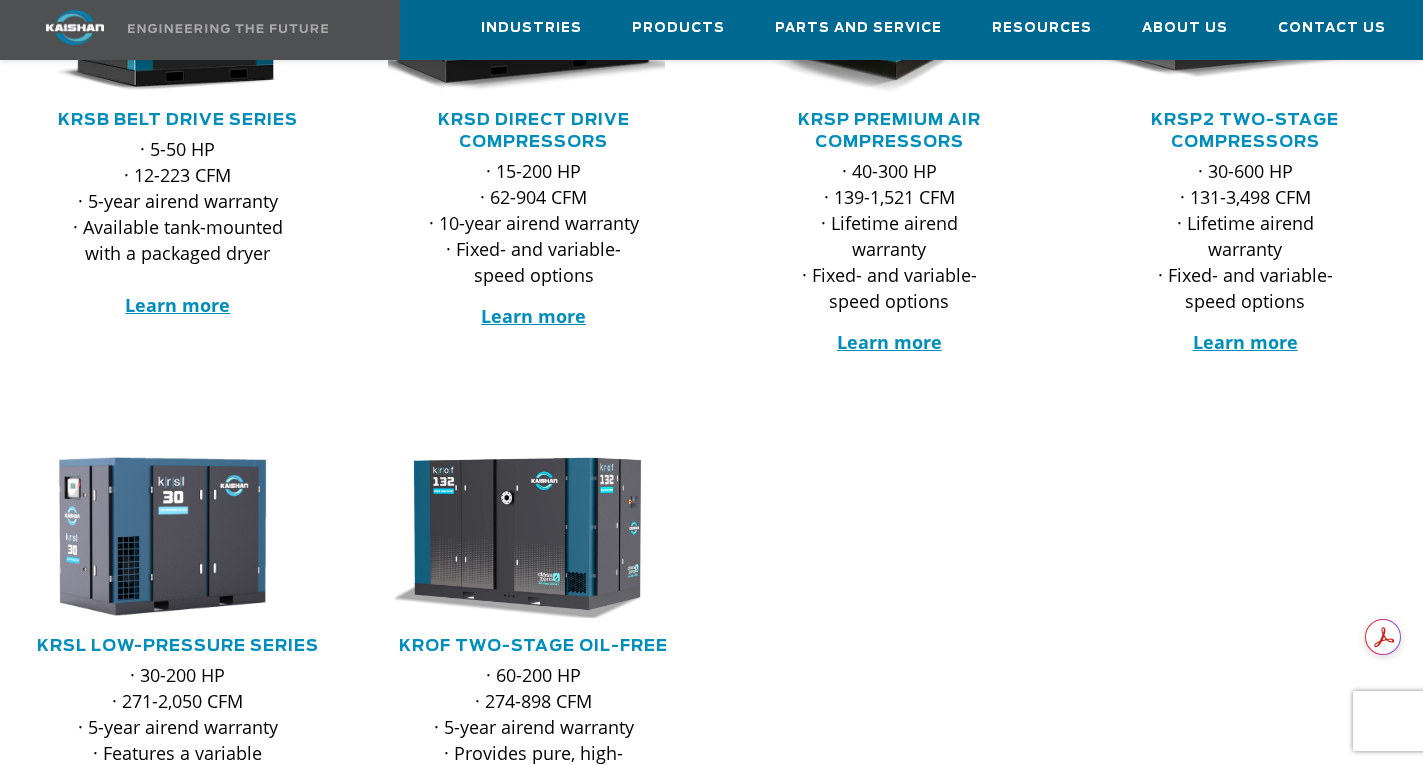 scroll, scrollTop: 570, scrollLeft: 0, axis: vertical 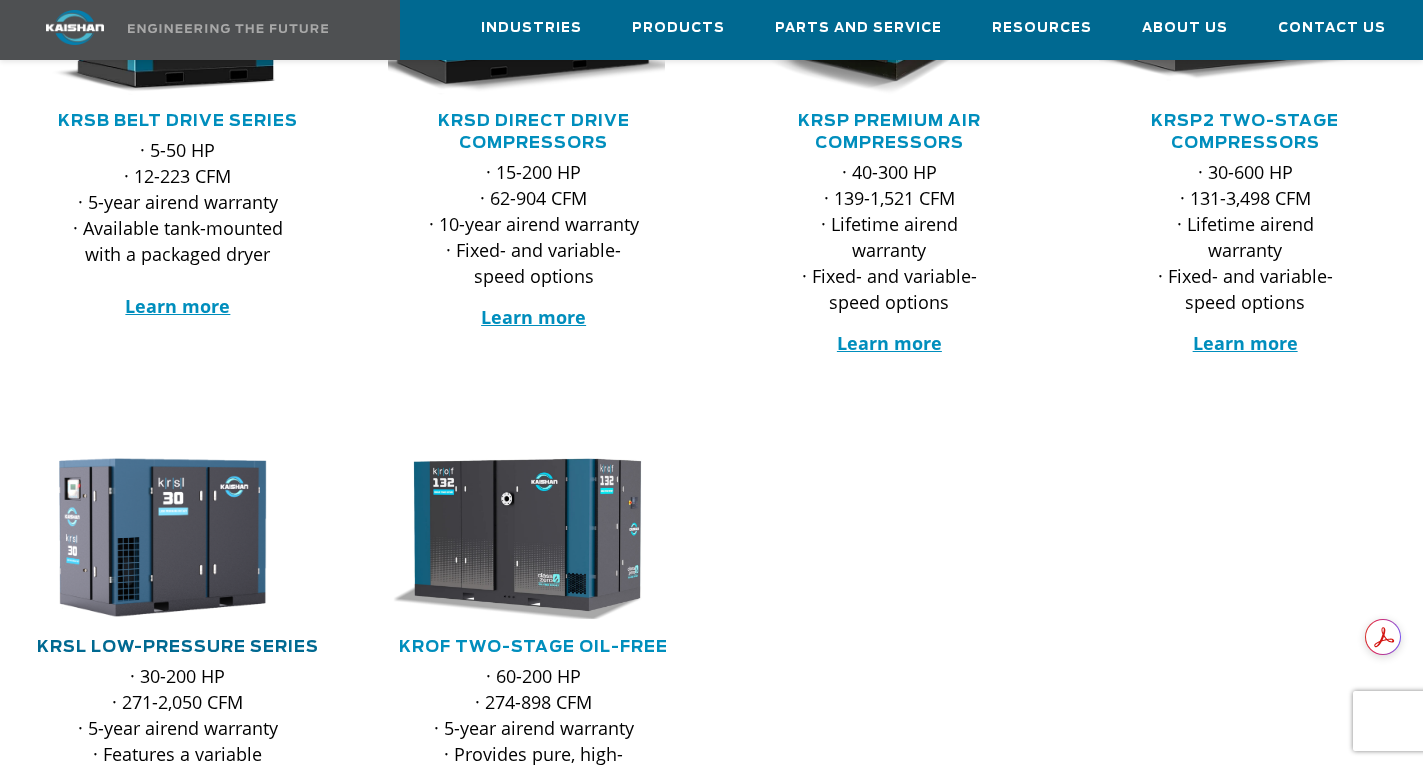 click on "KRSL Low-Pressure Series" at bounding box center (178, 647) 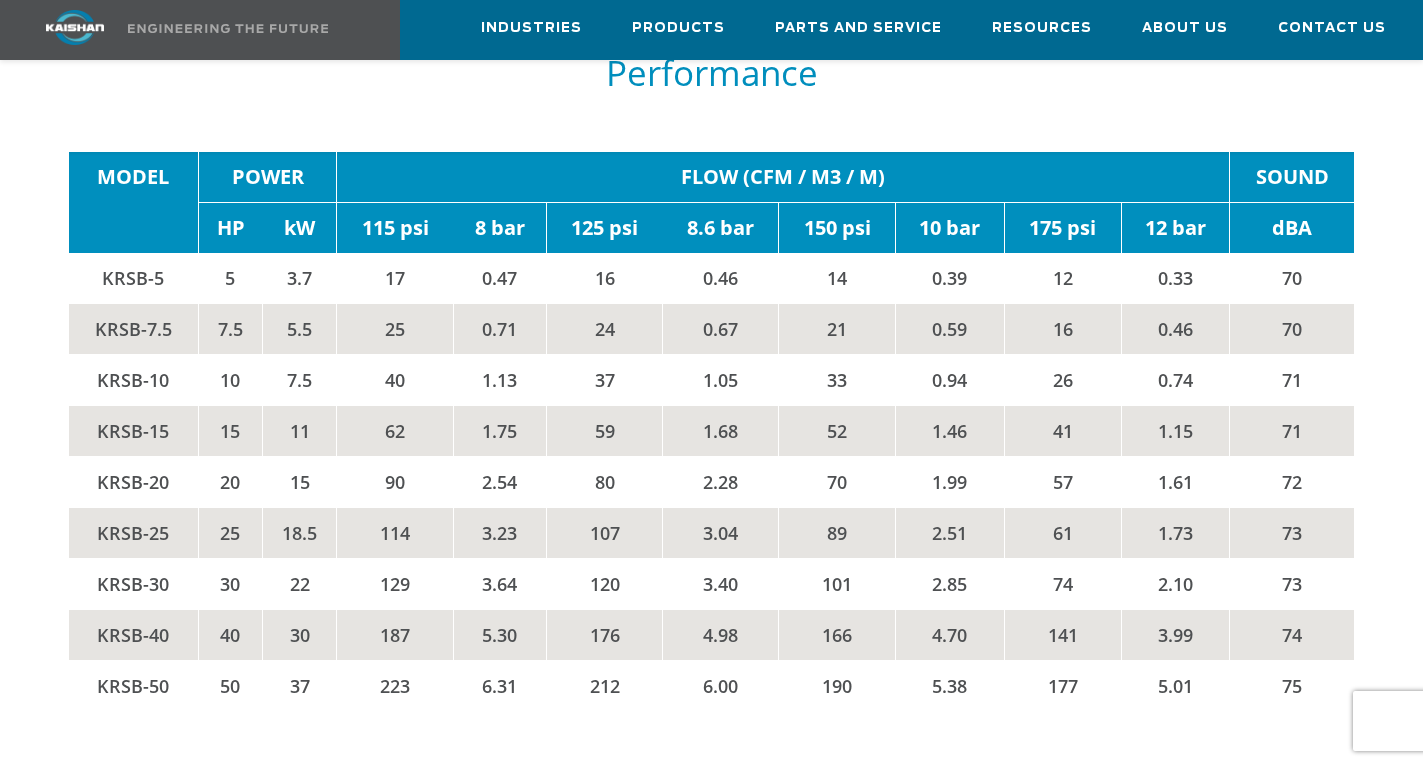 scroll, scrollTop: 3016, scrollLeft: 0, axis: vertical 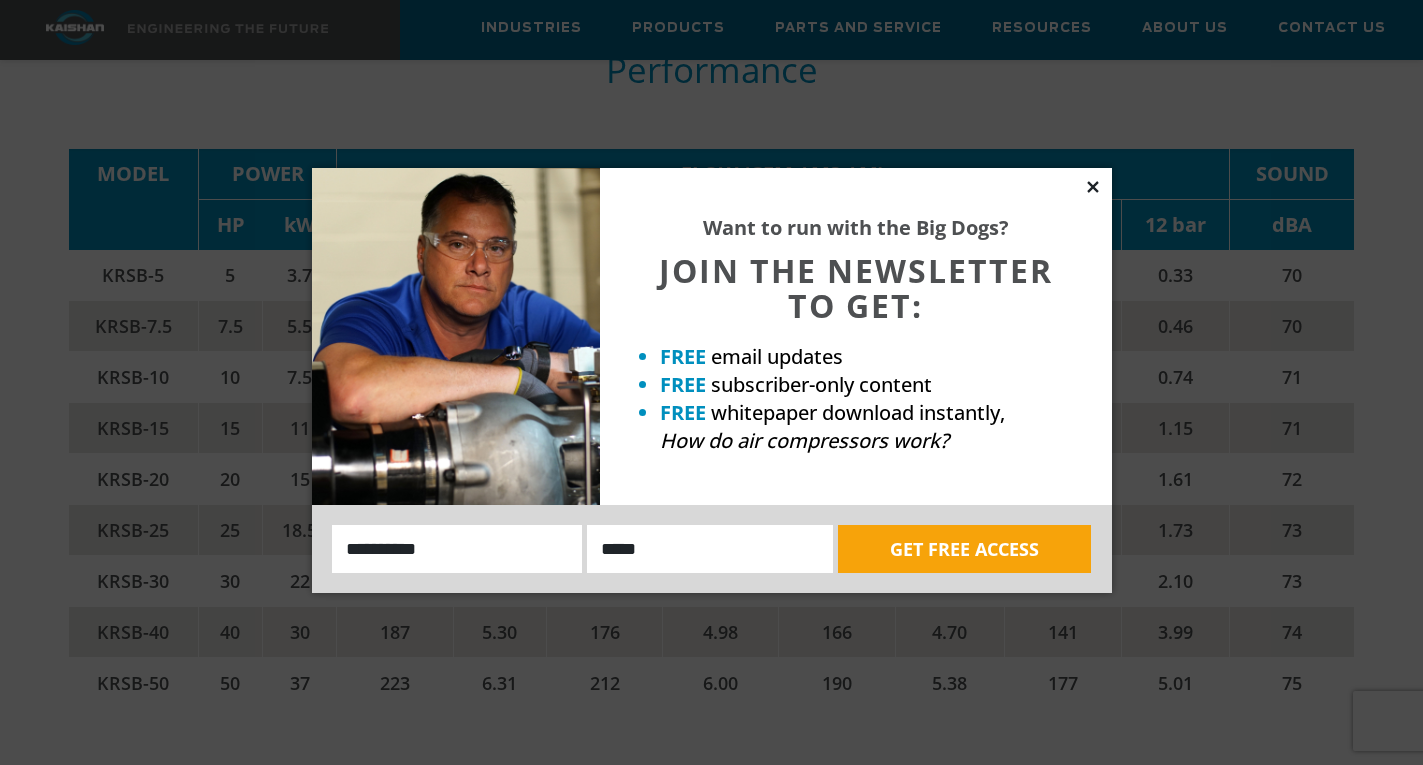 click 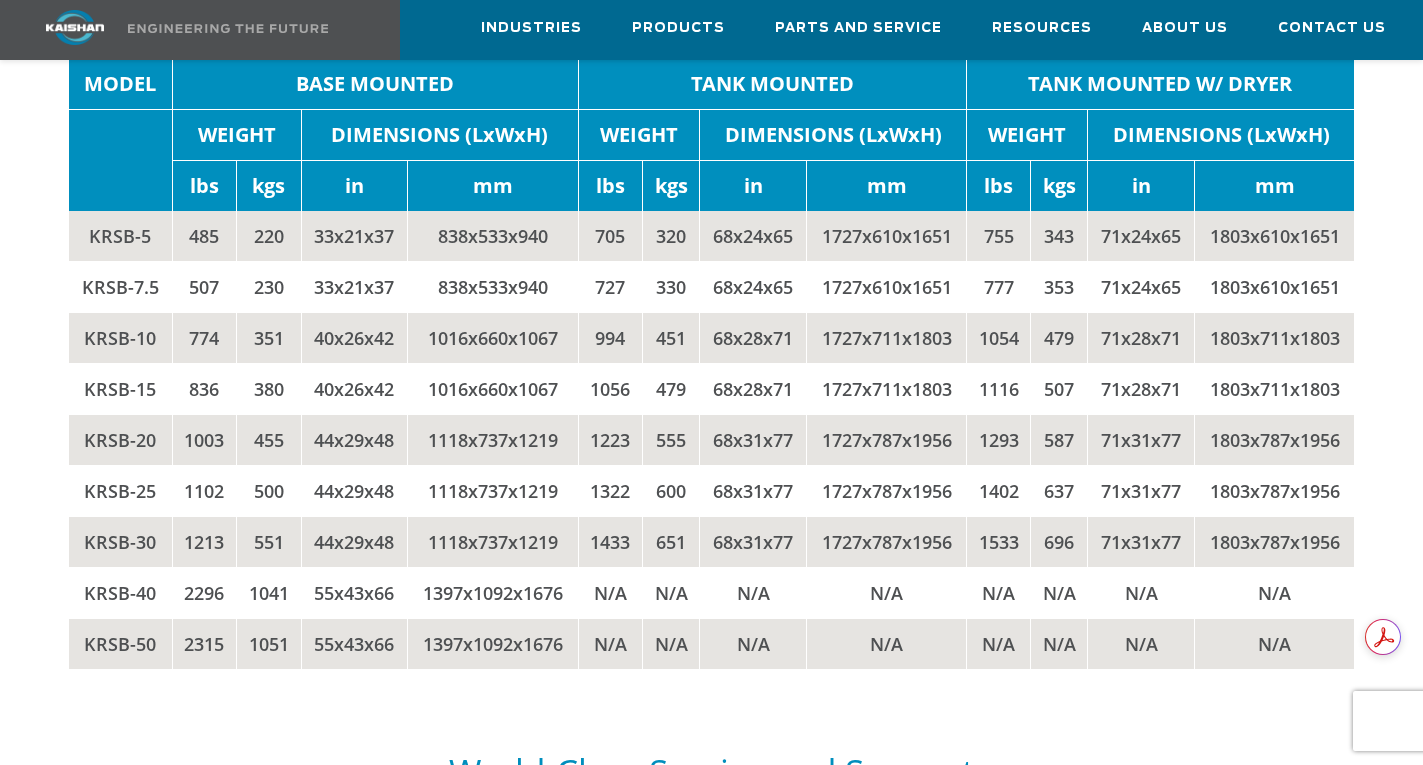 scroll, scrollTop: 3879, scrollLeft: 0, axis: vertical 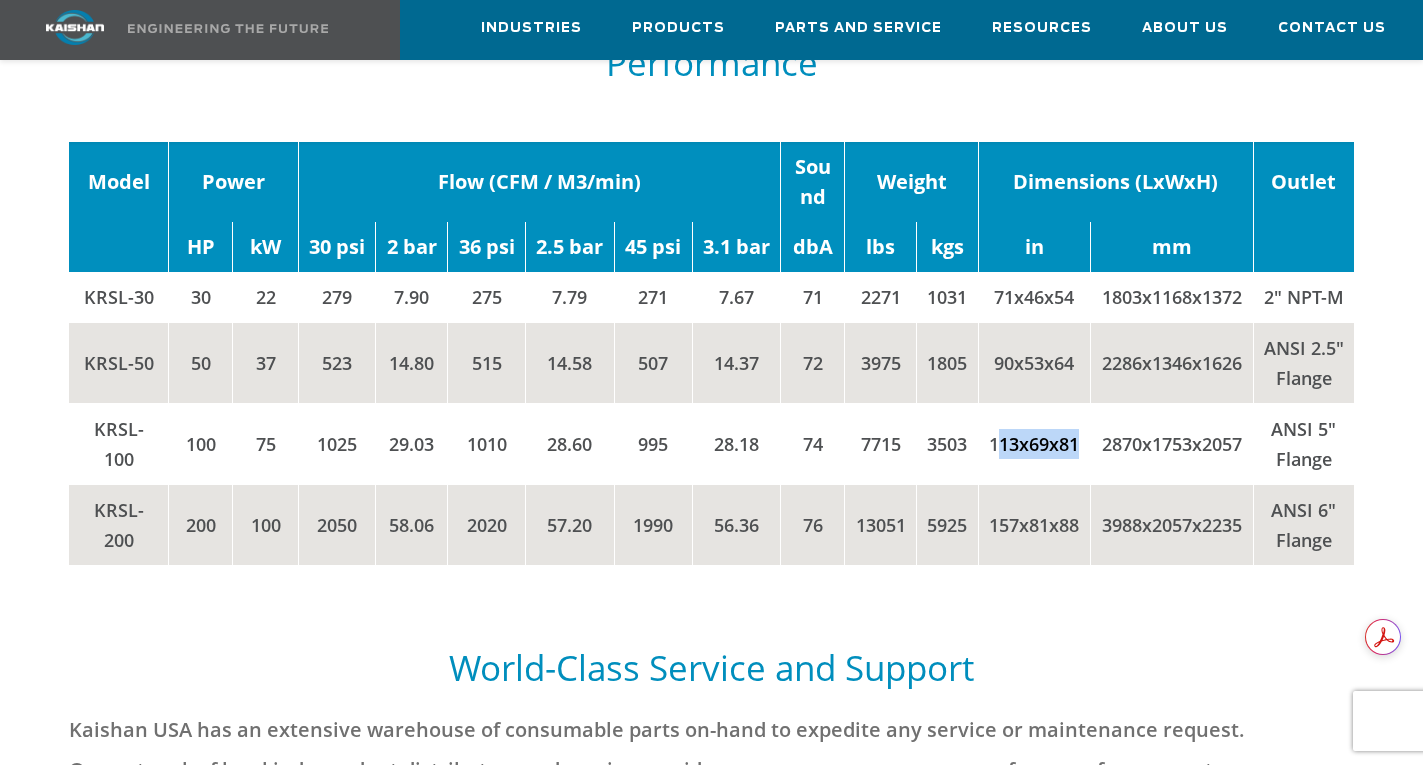 drag, startPoint x: 997, startPoint y: 453, endPoint x: 1065, endPoint y: 496, distance: 80.454956 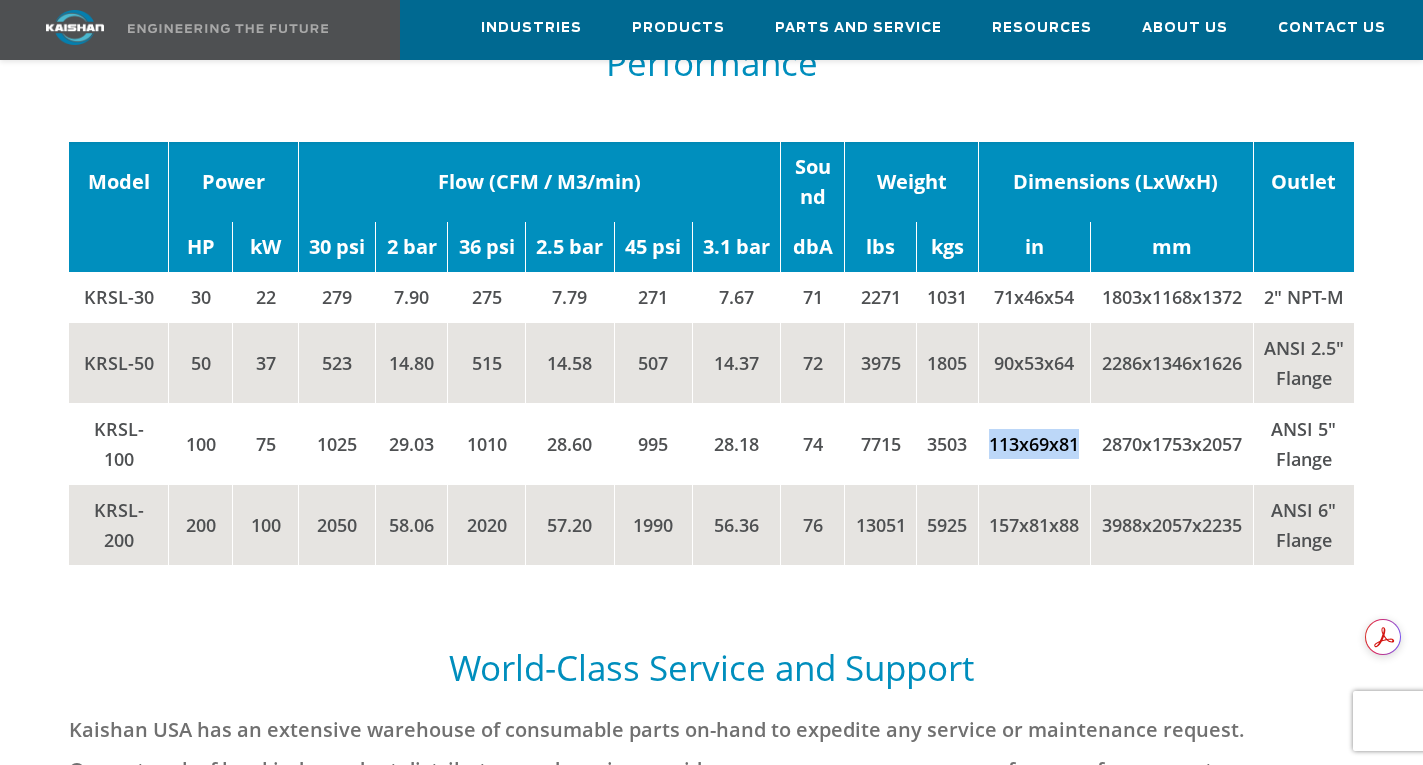 drag, startPoint x: 1053, startPoint y: 486, endPoint x: 993, endPoint y: 446, distance: 72.11102 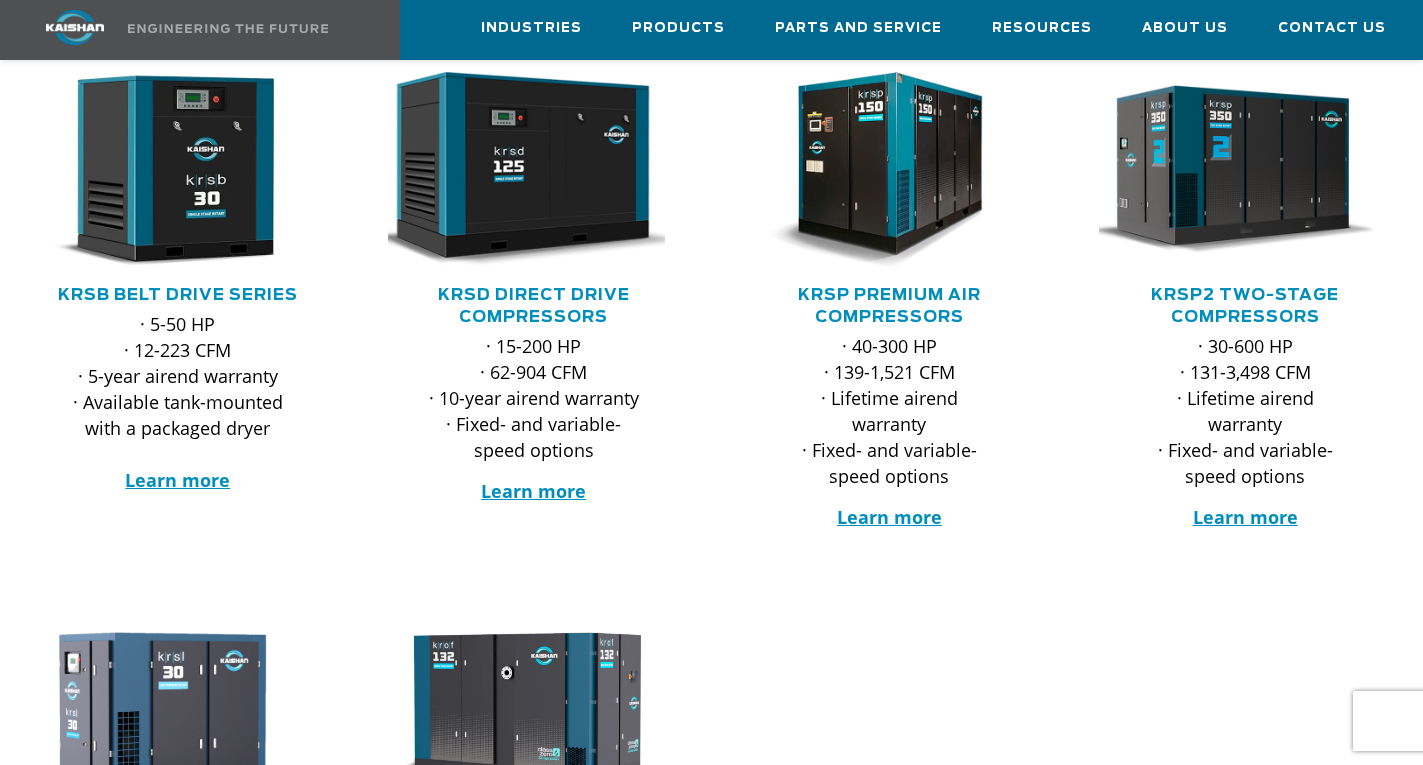 scroll, scrollTop: 397, scrollLeft: 0, axis: vertical 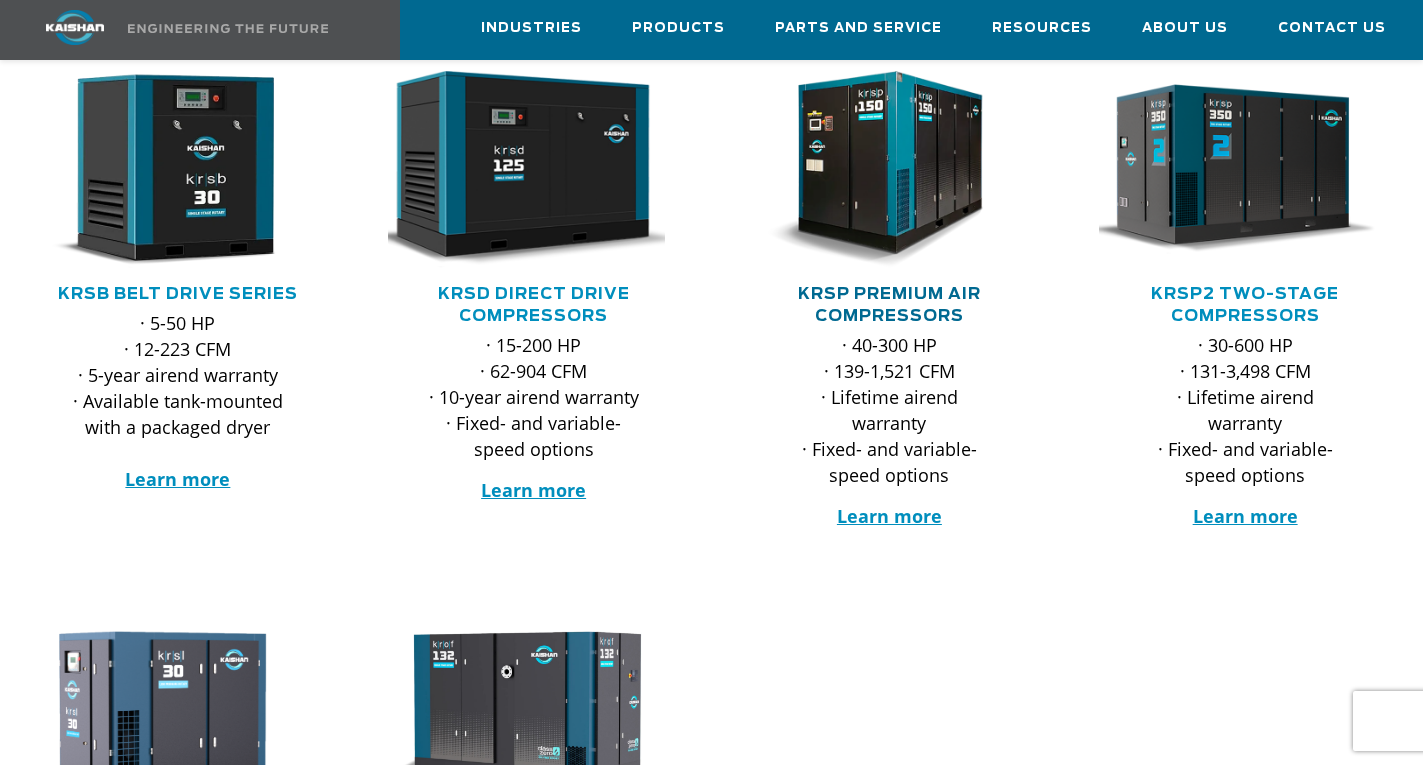 click on "KRSP Premium Air Compressors" at bounding box center [889, 305] 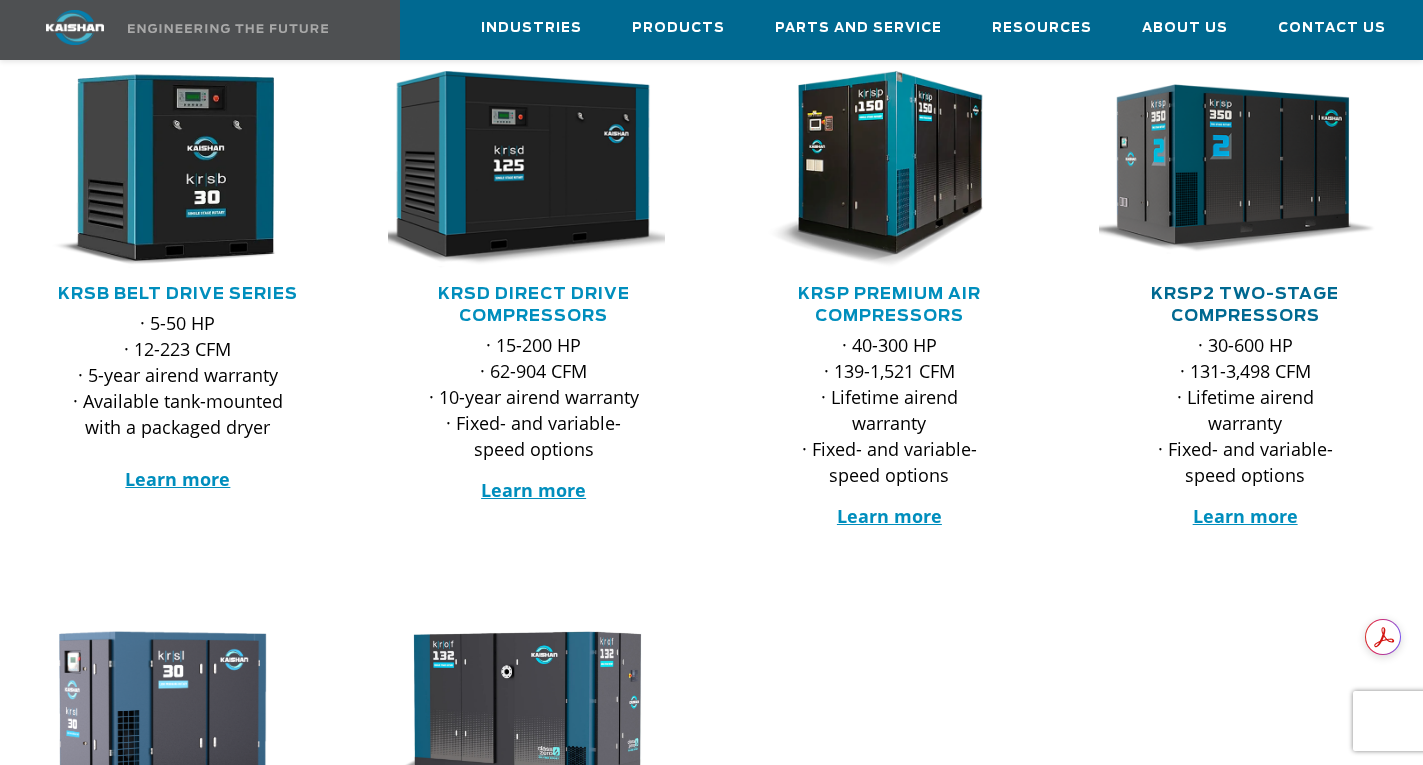 click on "KRSP2 Two-Stage Compressors" at bounding box center (1245, 305) 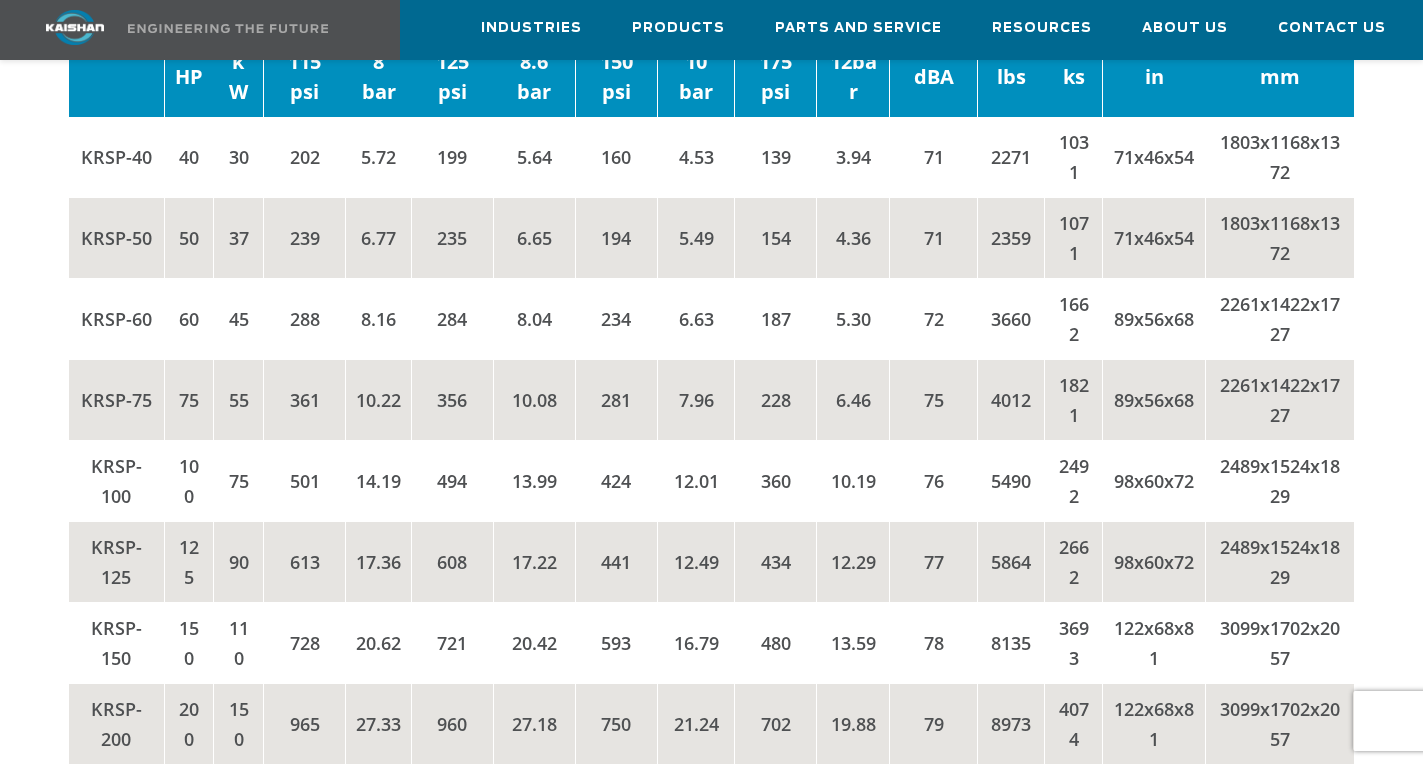 scroll, scrollTop: 3237, scrollLeft: 0, axis: vertical 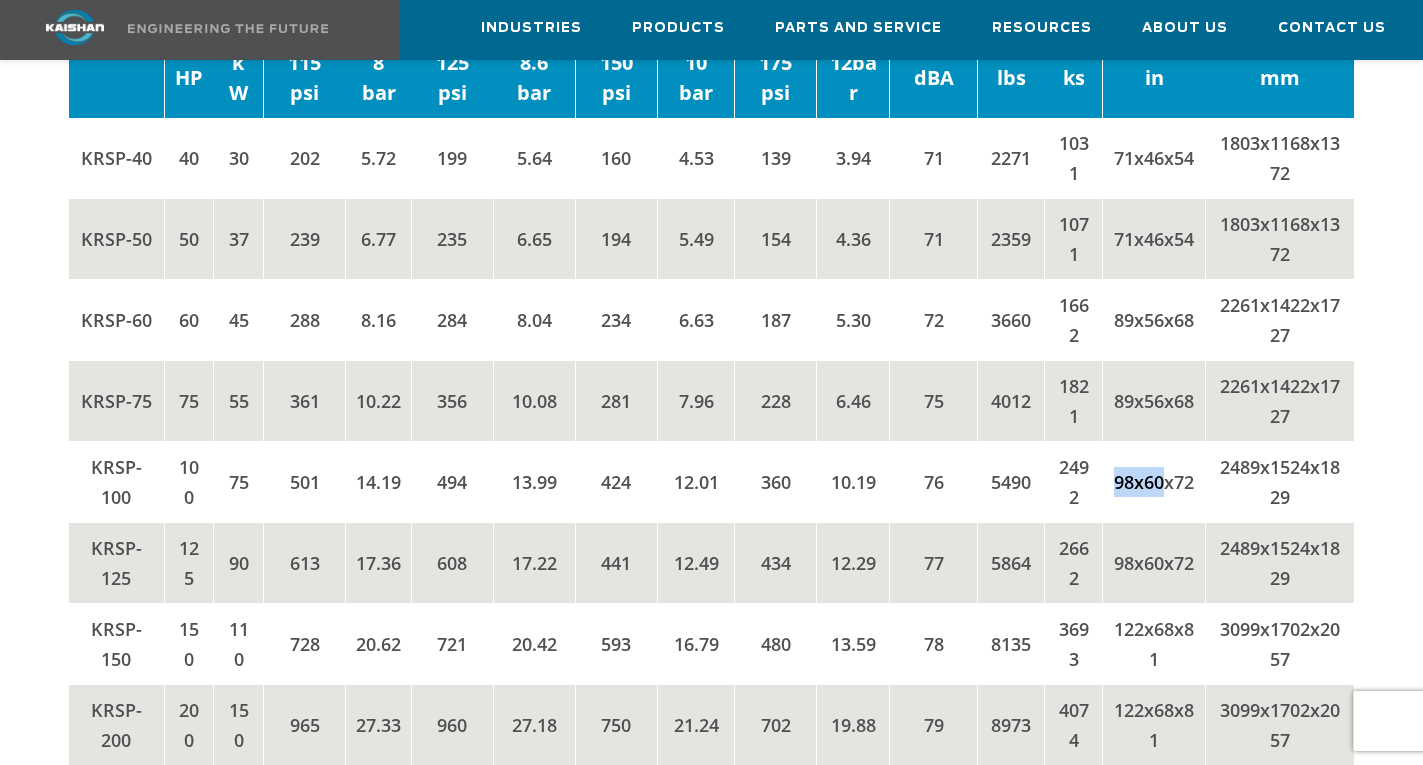 drag, startPoint x: 1115, startPoint y: 452, endPoint x: 1163, endPoint y: 448, distance: 48.166378 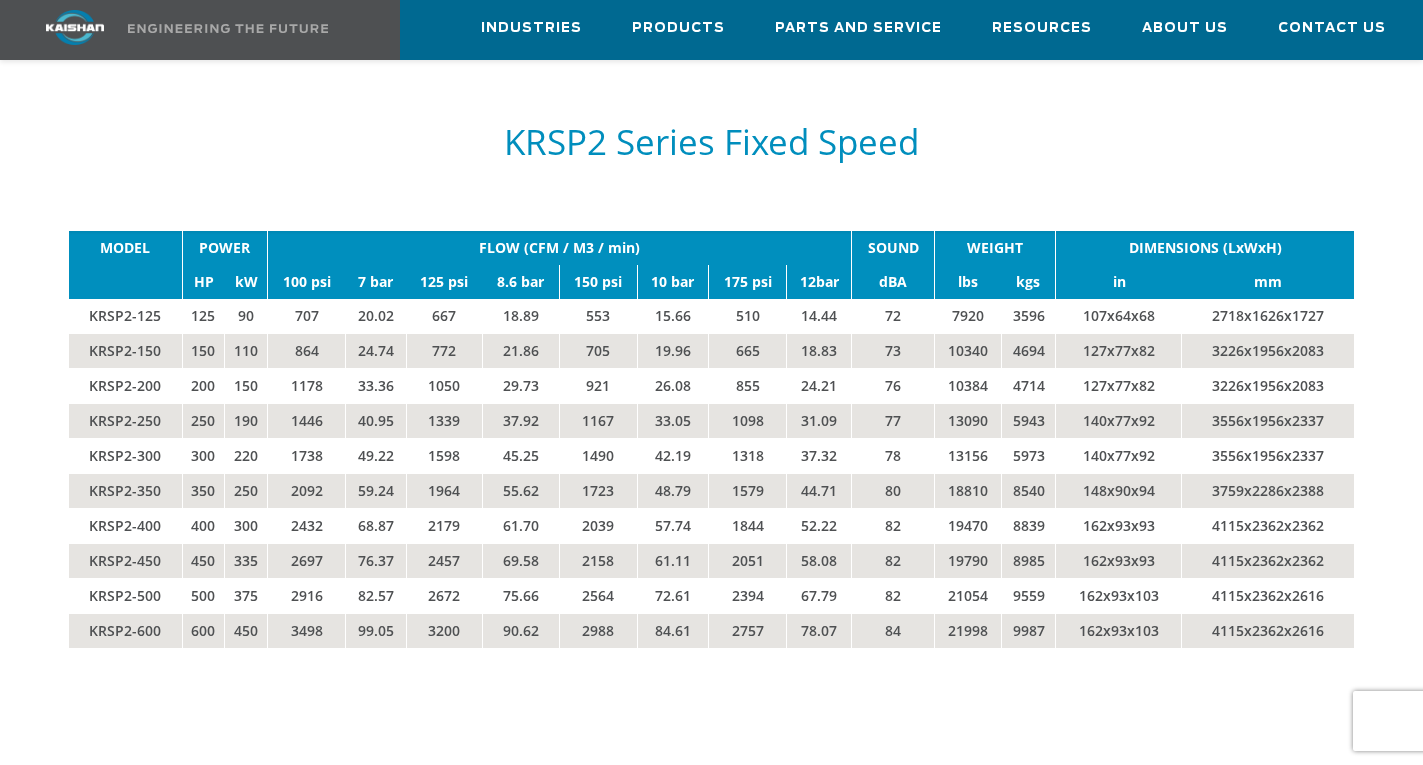 scroll, scrollTop: 3208, scrollLeft: 0, axis: vertical 